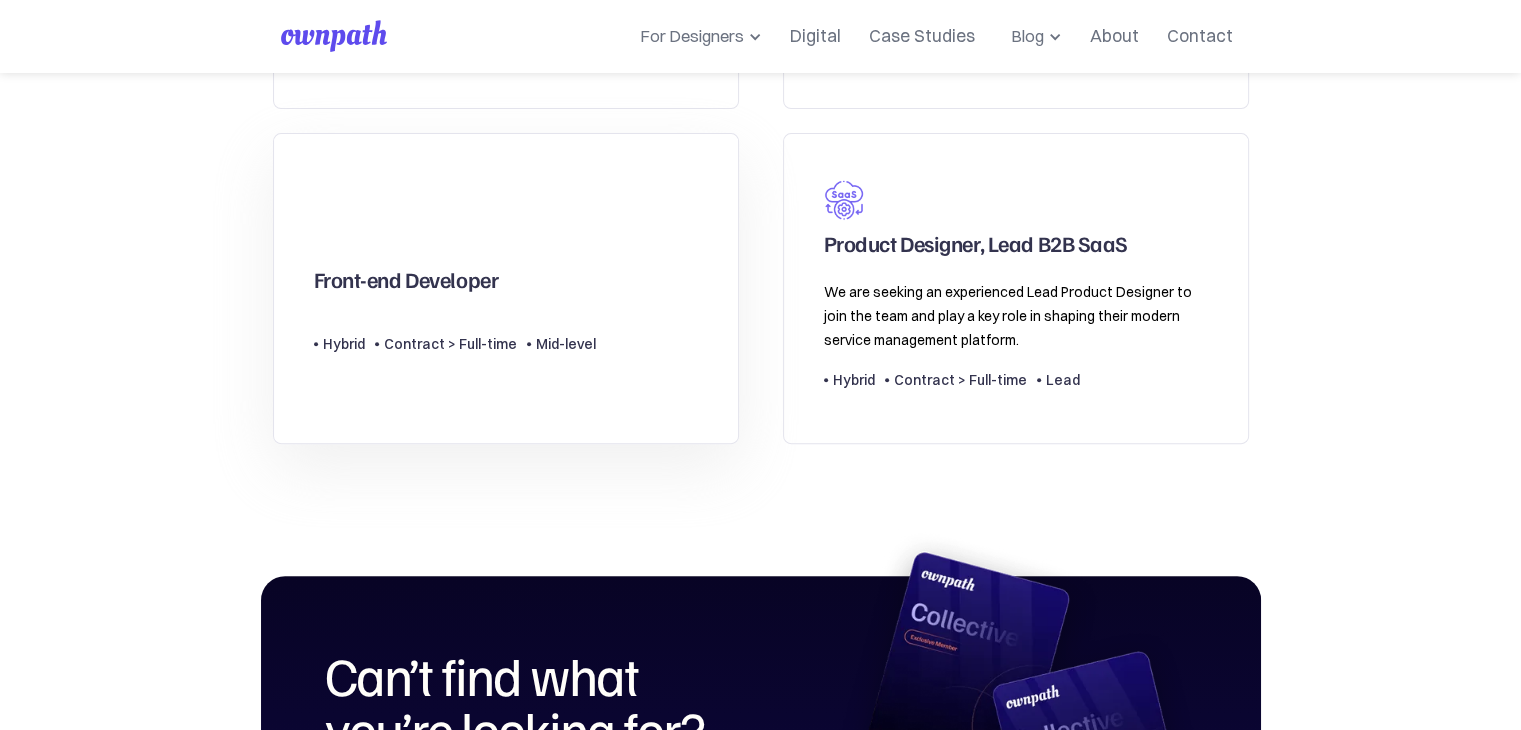 scroll, scrollTop: 776, scrollLeft: 0, axis: vertical 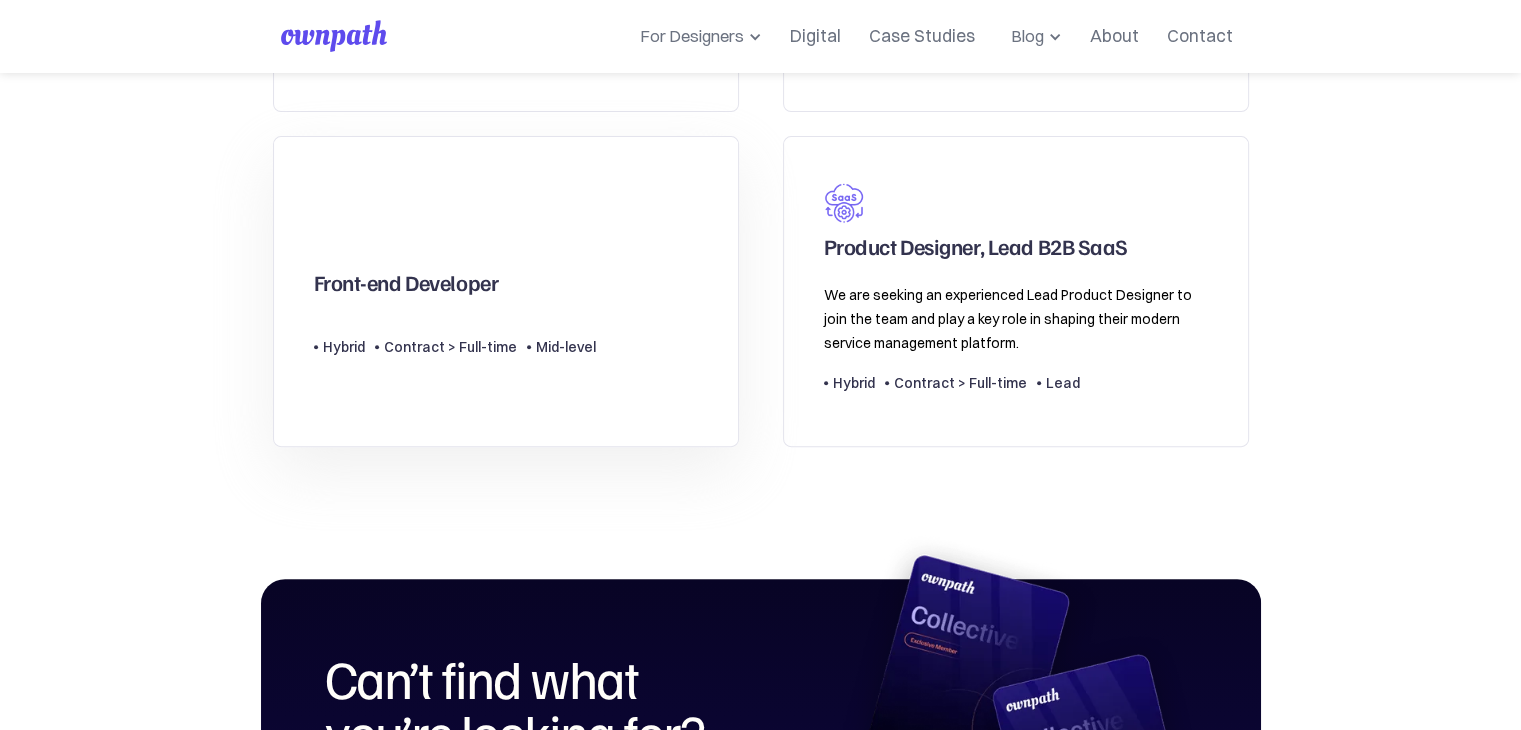 click at bounding box center (344, -454) 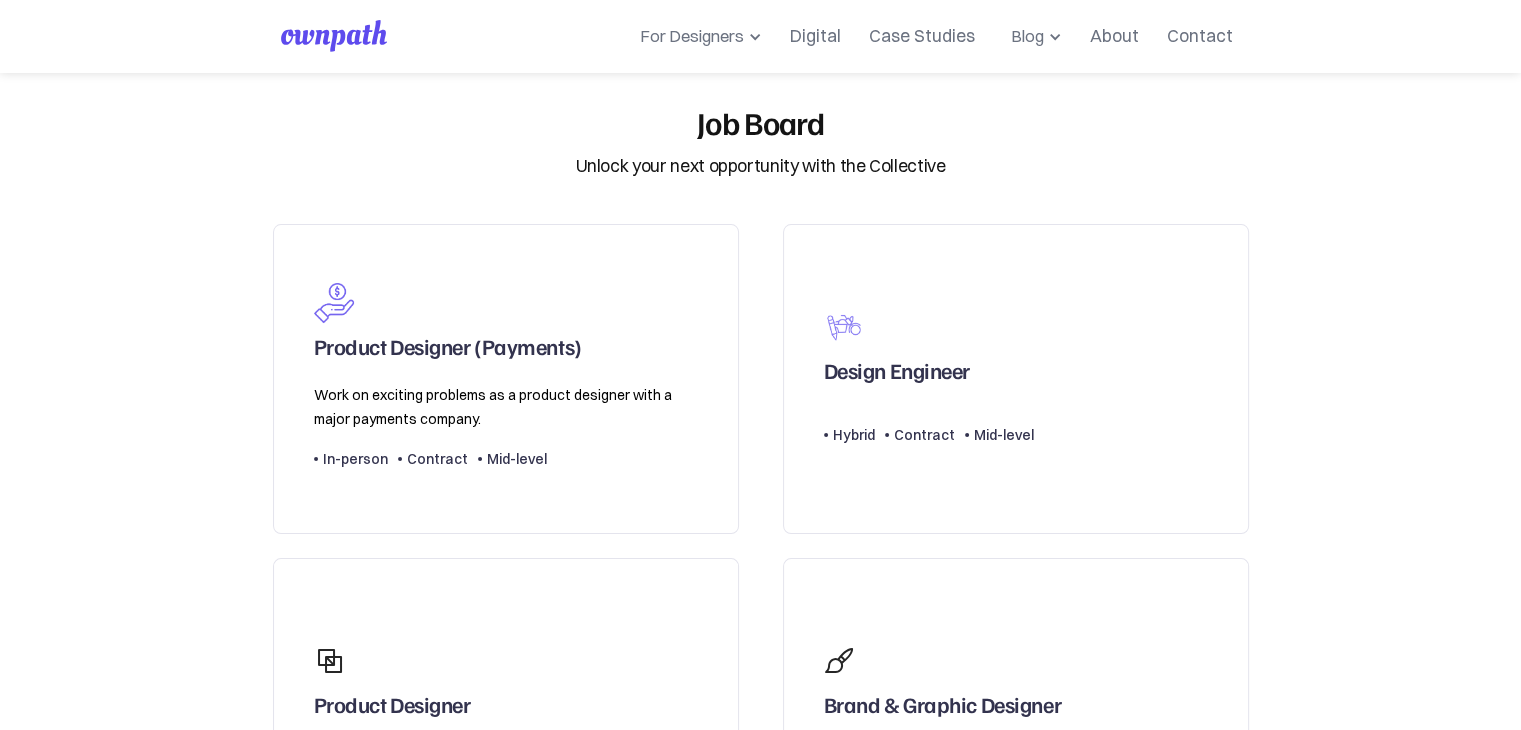 scroll, scrollTop: 0, scrollLeft: 0, axis: both 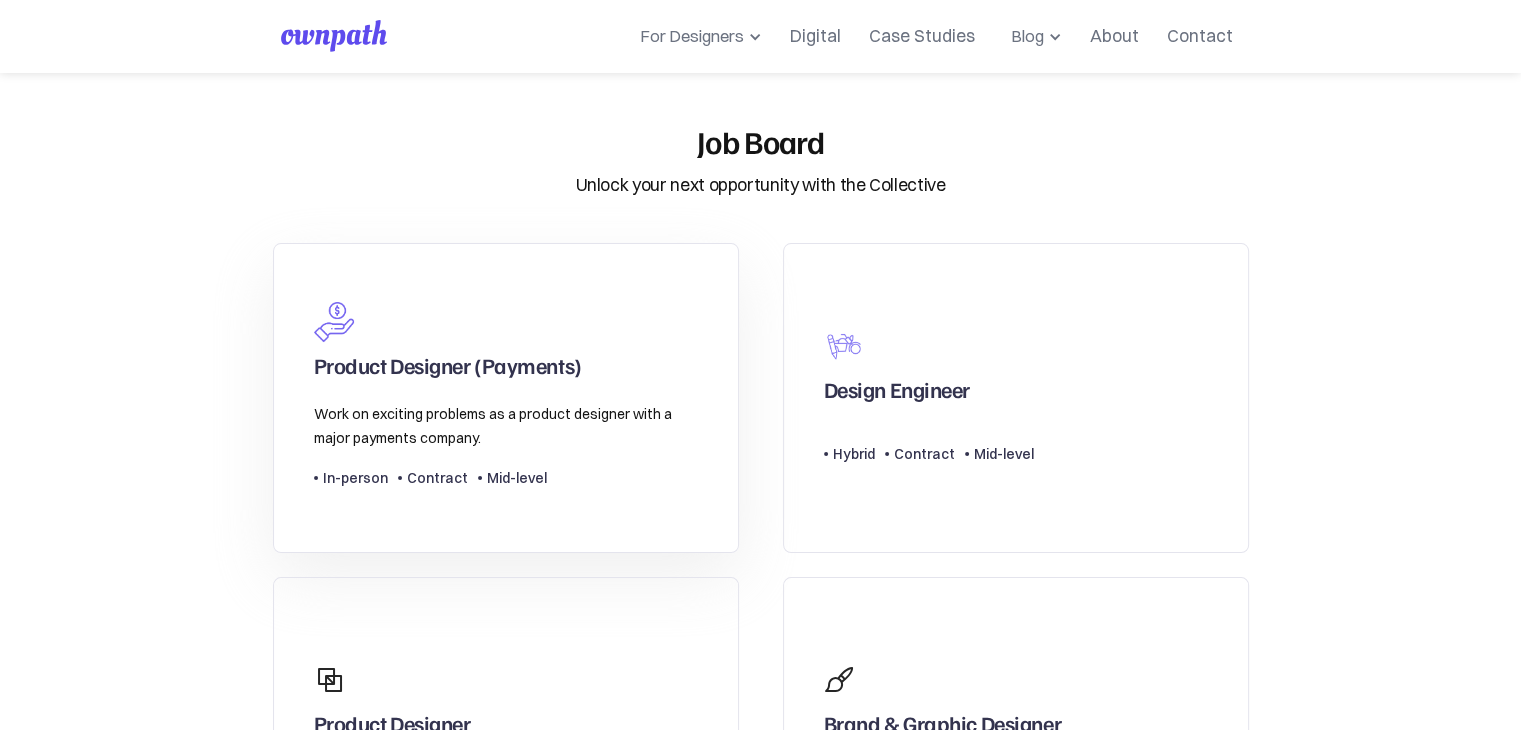 click on "Work on exciting problems as a product designer with a major payments company." at bounding box center [506, 426] 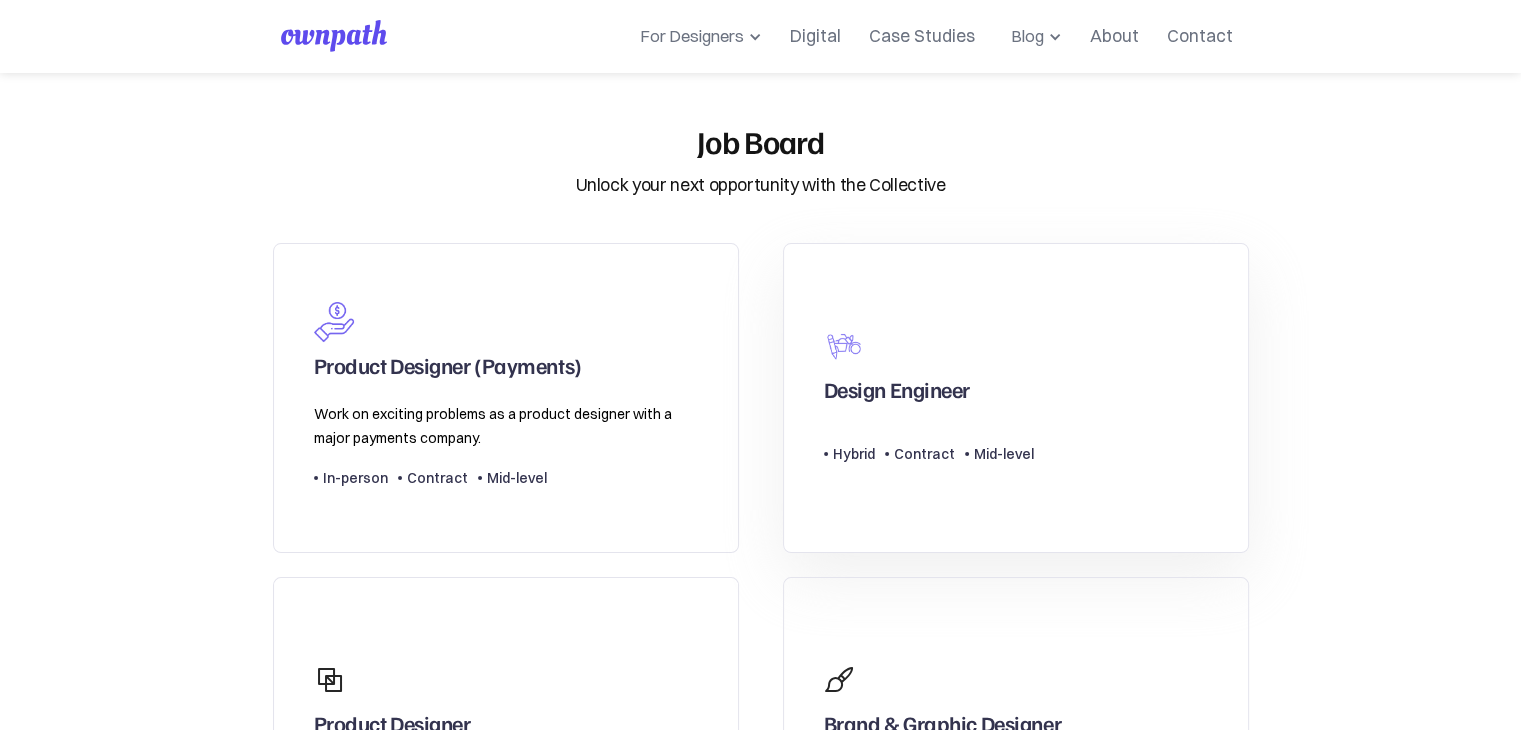 drag, startPoint x: 411, startPoint y: 425, endPoint x: 944, endPoint y: 396, distance: 533.7883 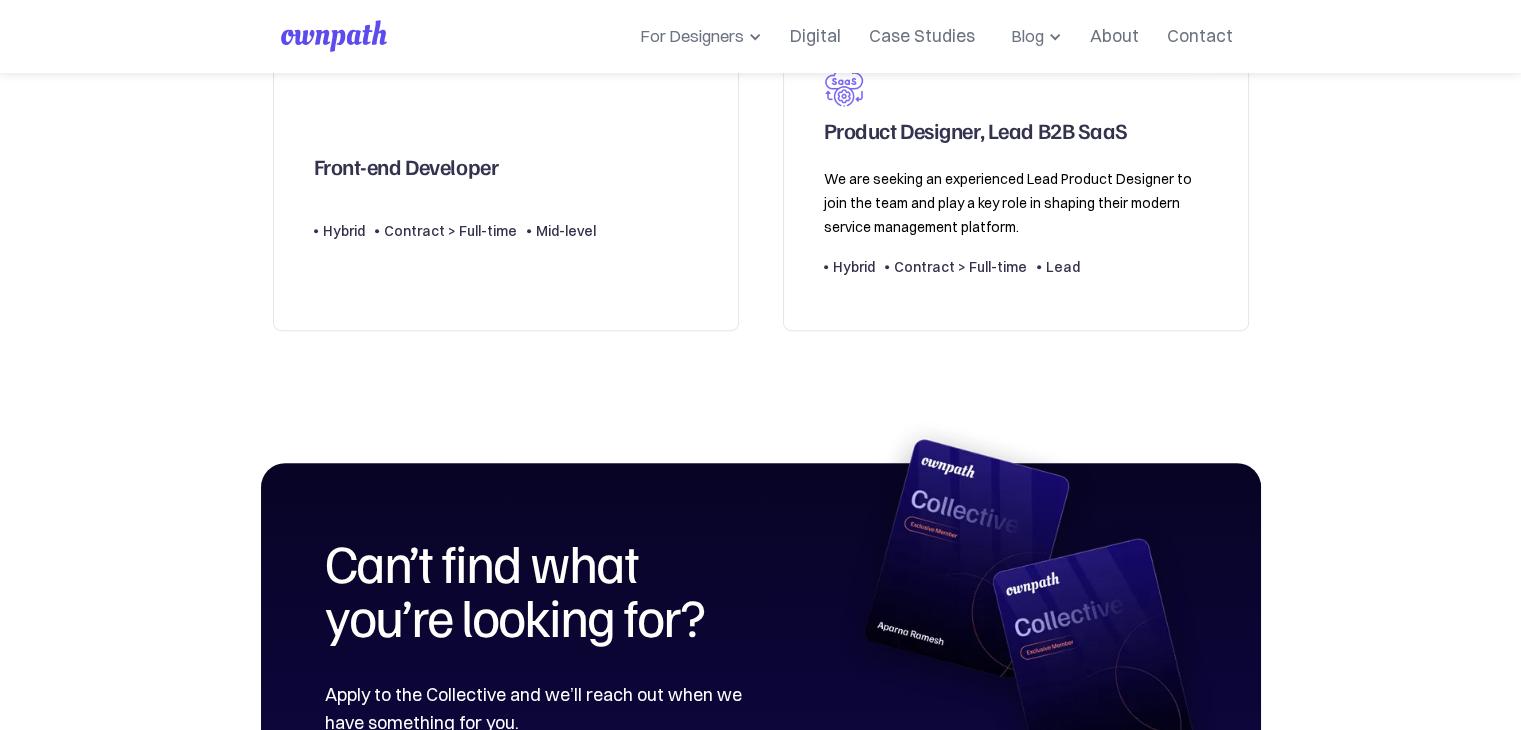 scroll, scrollTop: 939, scrollLeft: 0, axis: vertical 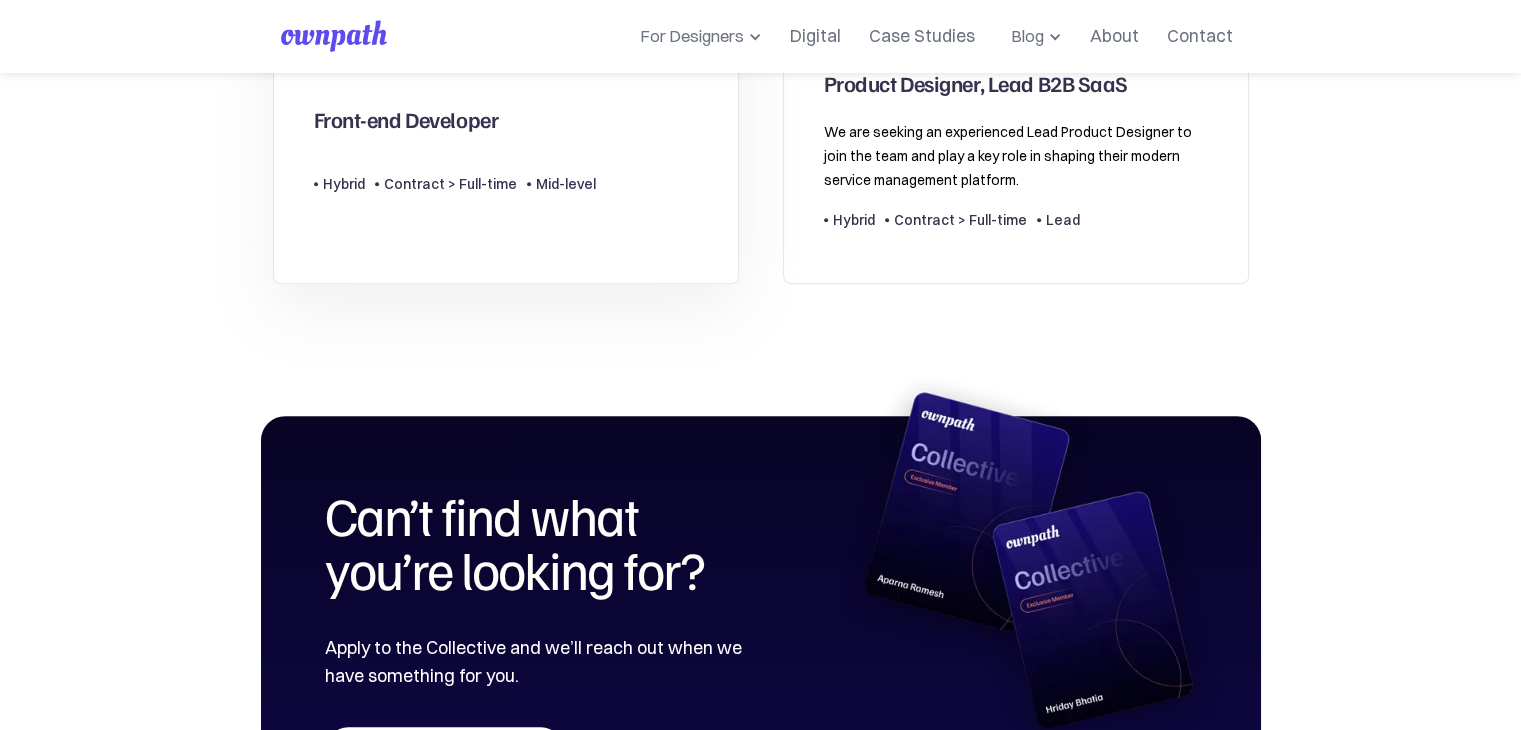 click on "Front-end Developer" at bounding box center [406, 124] 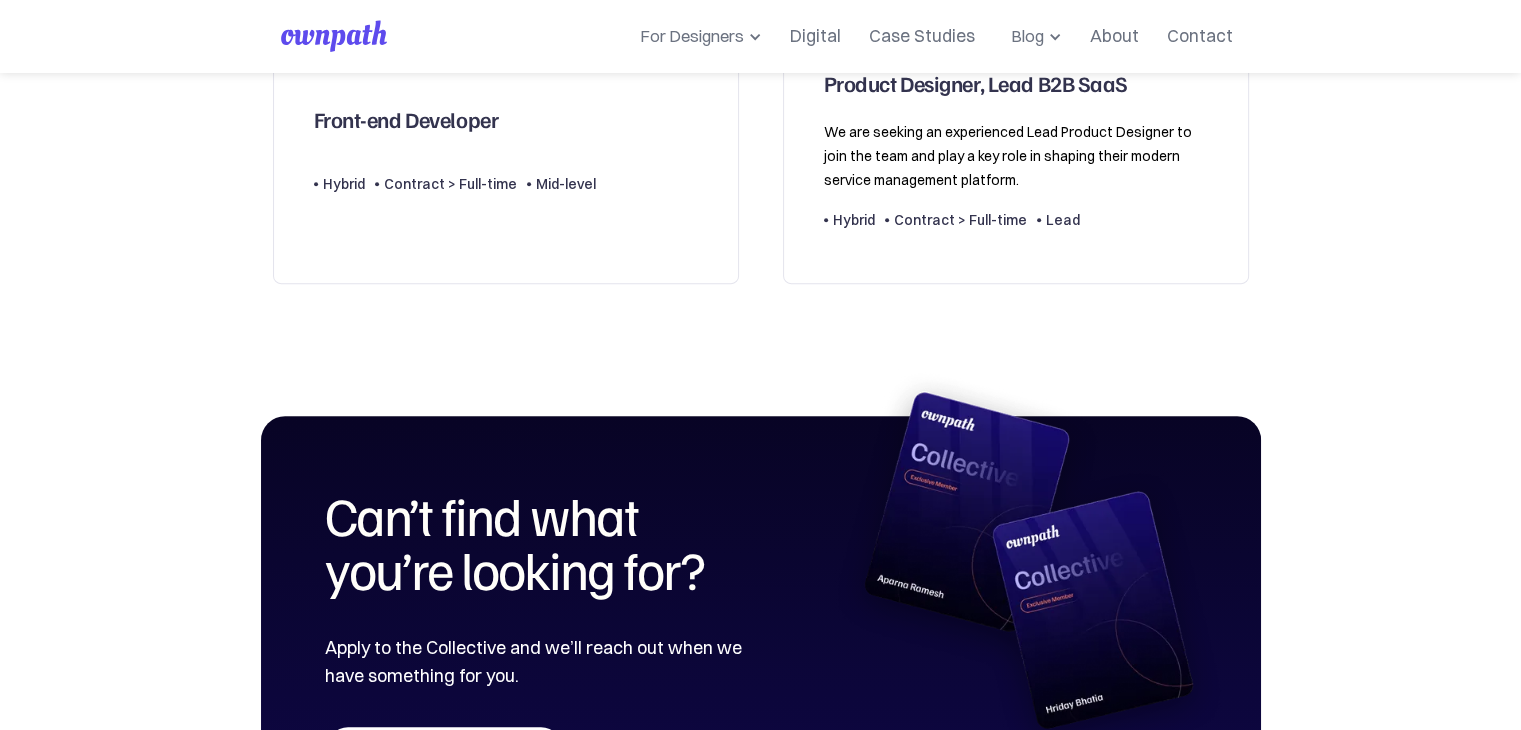 drag, startPoint x: 396, startPoint y: 134, endPoint x: 424, endPoint y: 423, distance: 290.35324 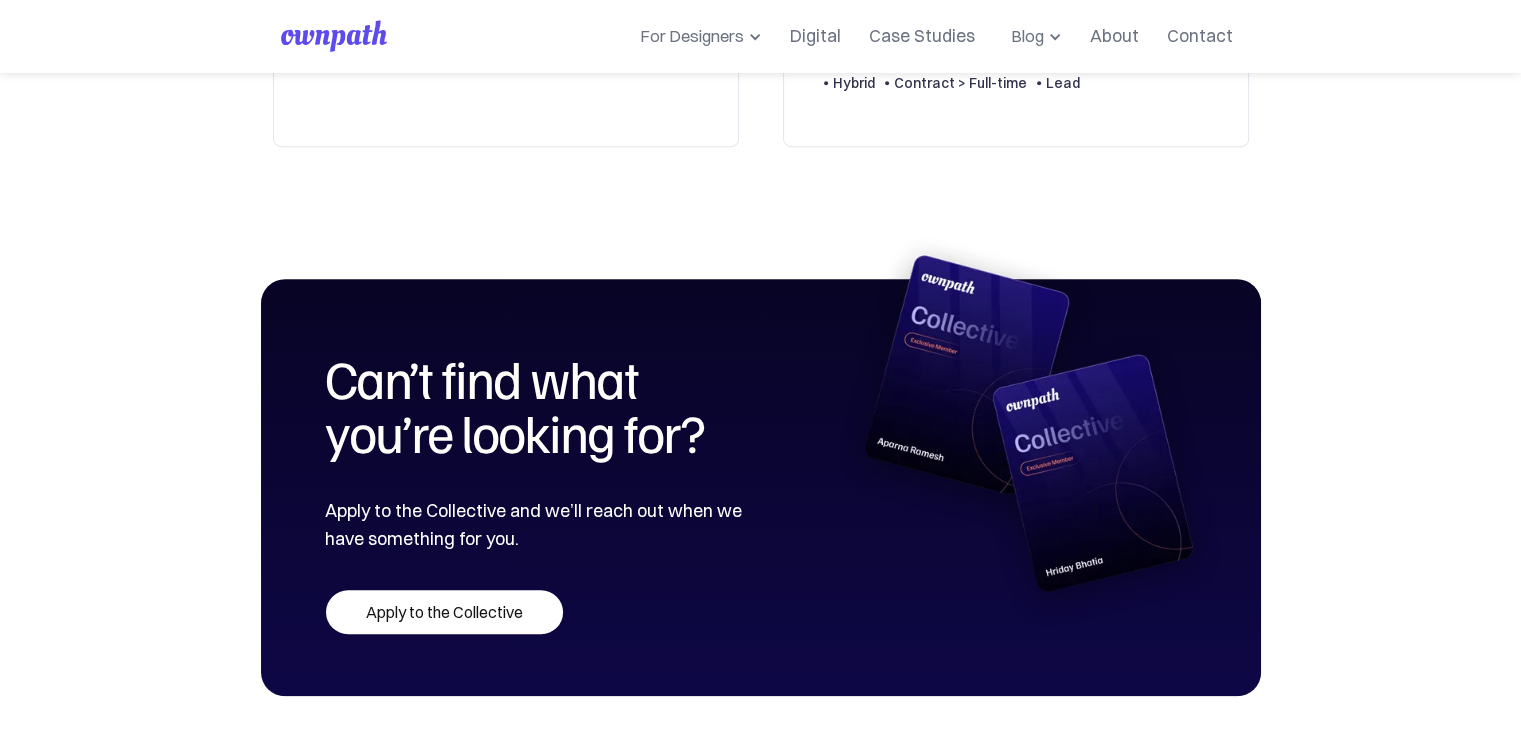 scroll, scrollTop: 1076, scrollLeft: 0, axis: vertical 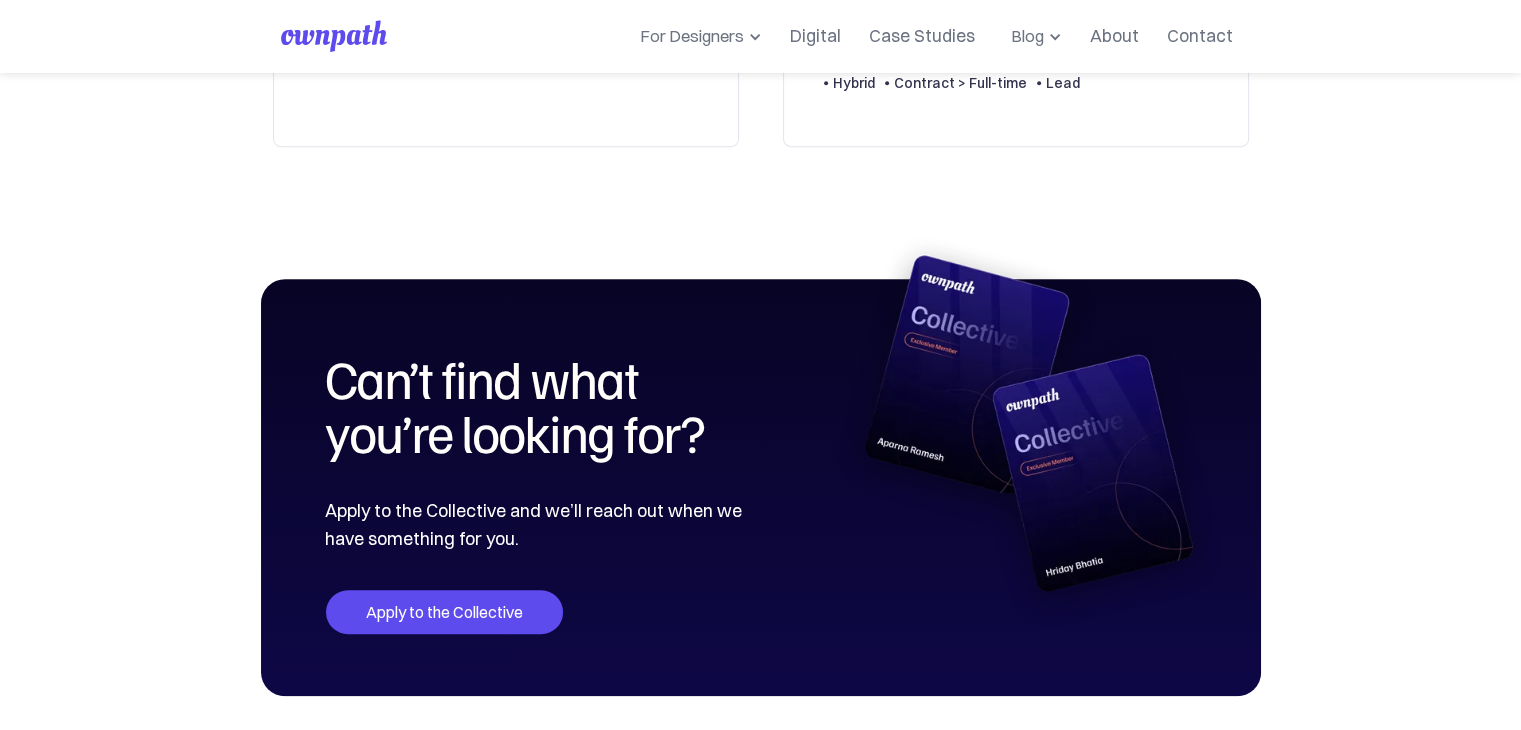 click on "Apply to the Collective" at bounding box center [444, 612] 